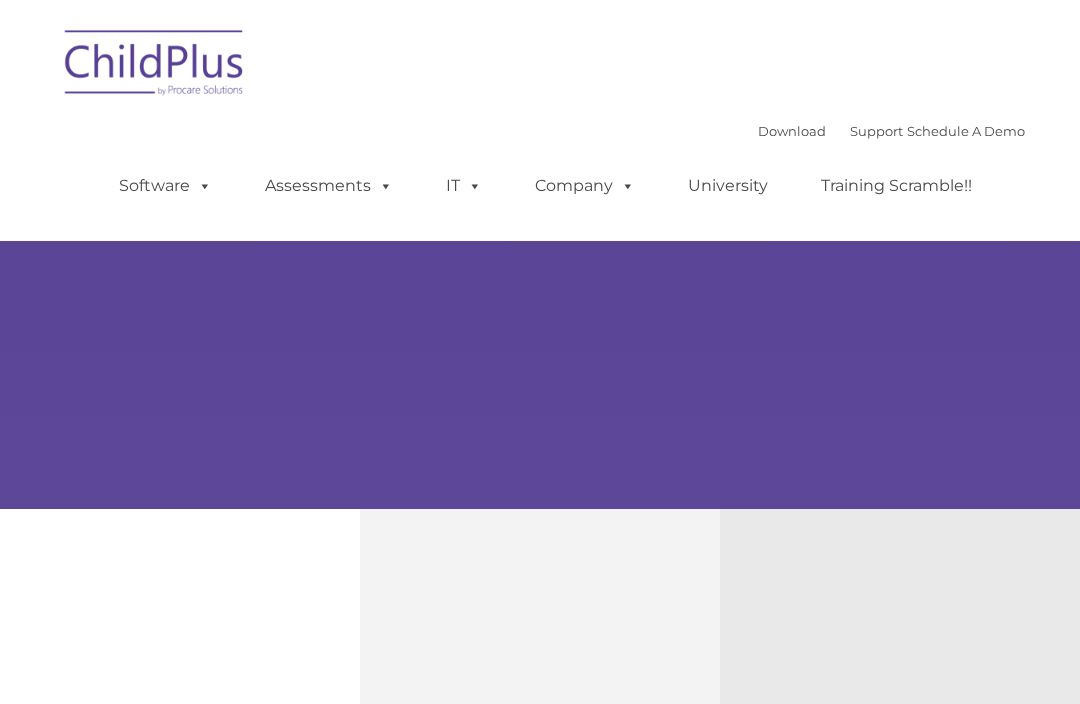 scroll, scrollTop: 185, scrollLeft: 0, axis: vertical 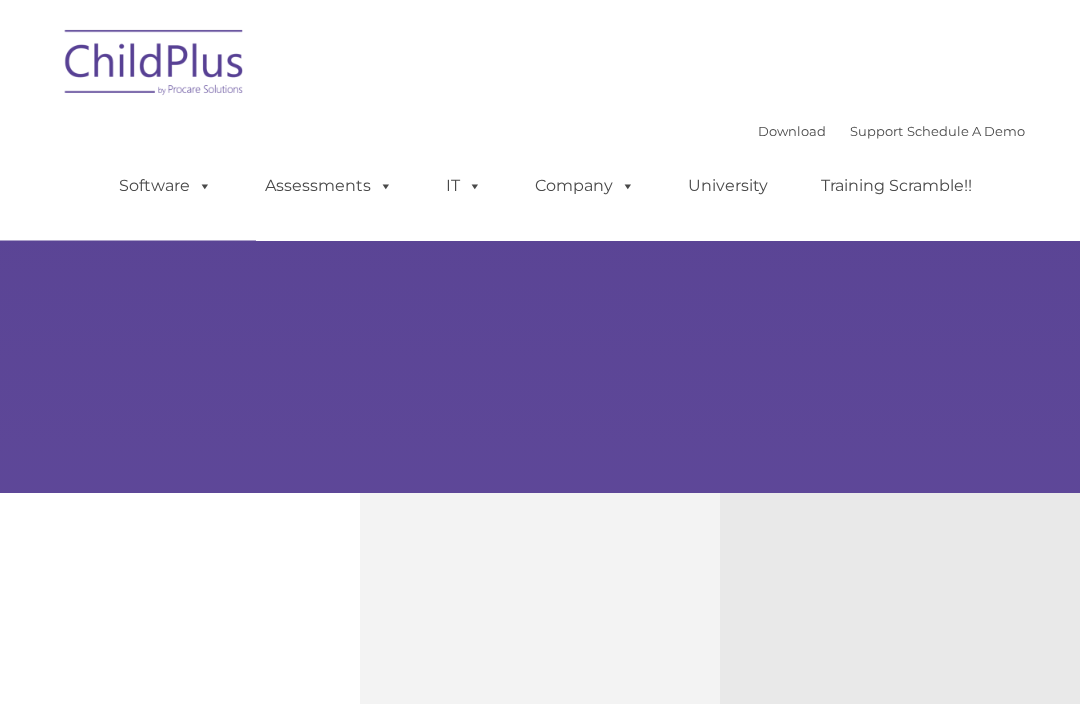 type on "" 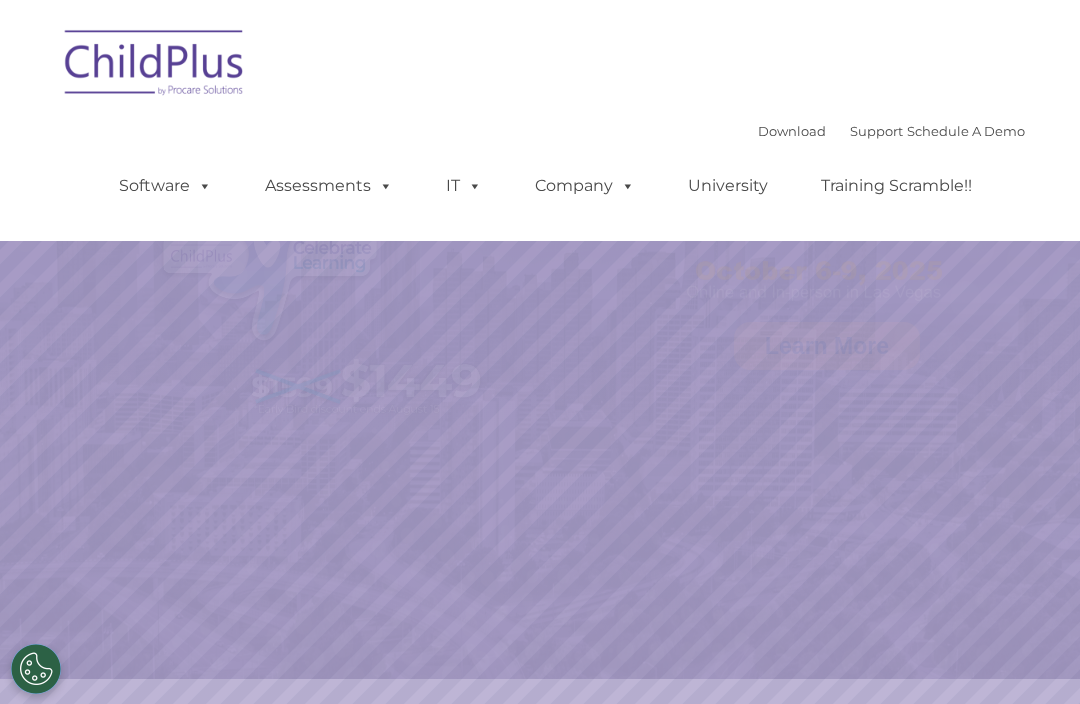 select on "MEDIUM" 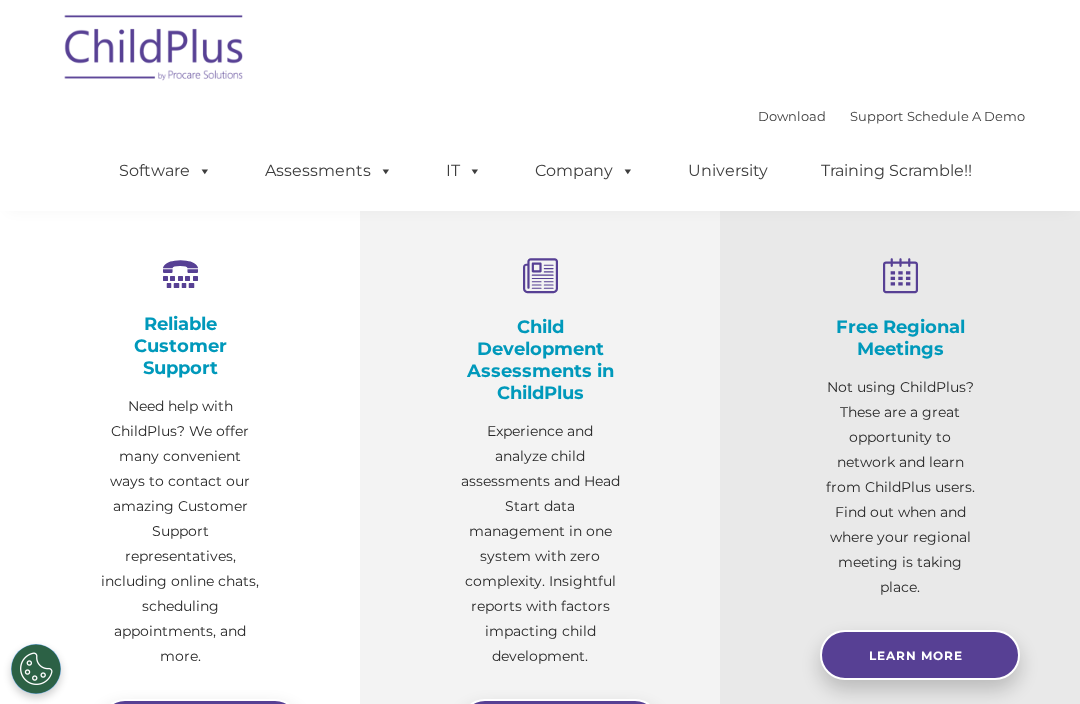 scroll, scrollTop: 861, scrollLeft: 0, axis: vertical 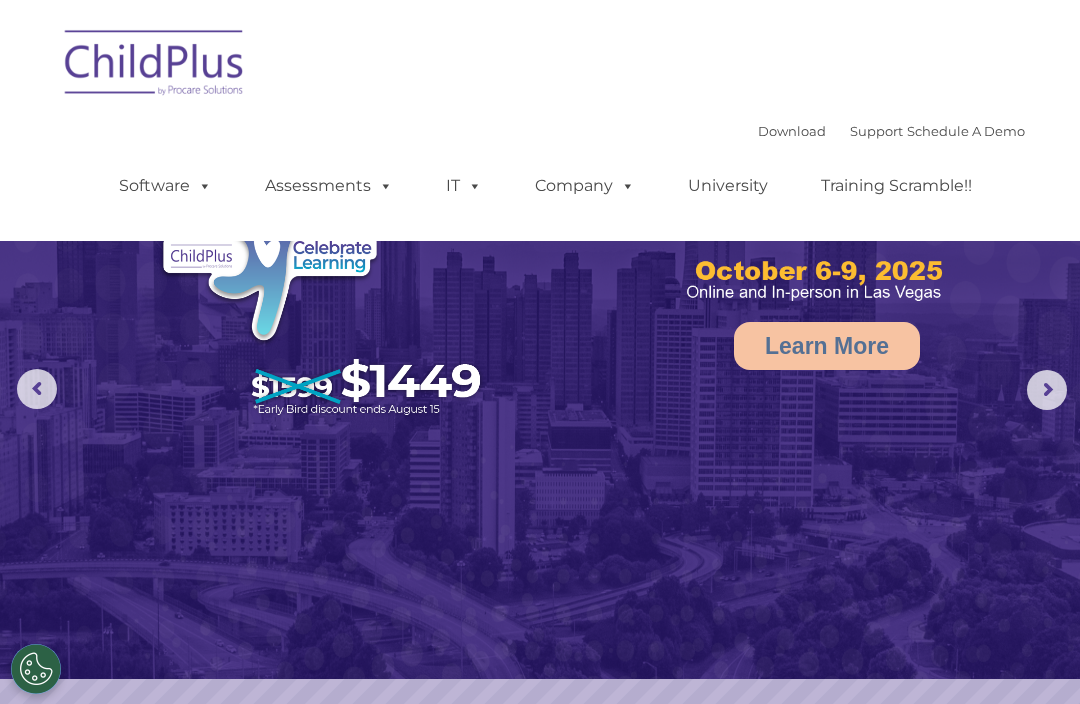 click 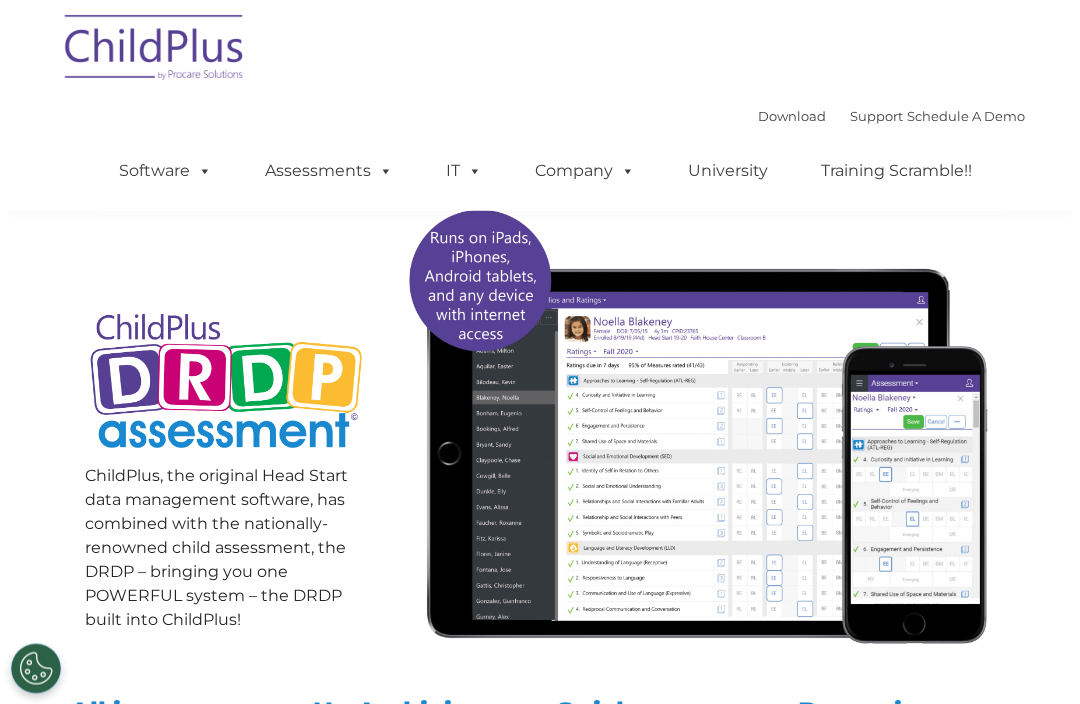 scroll, scrollTop: 125, scrollLeft: 0, axis: vertical 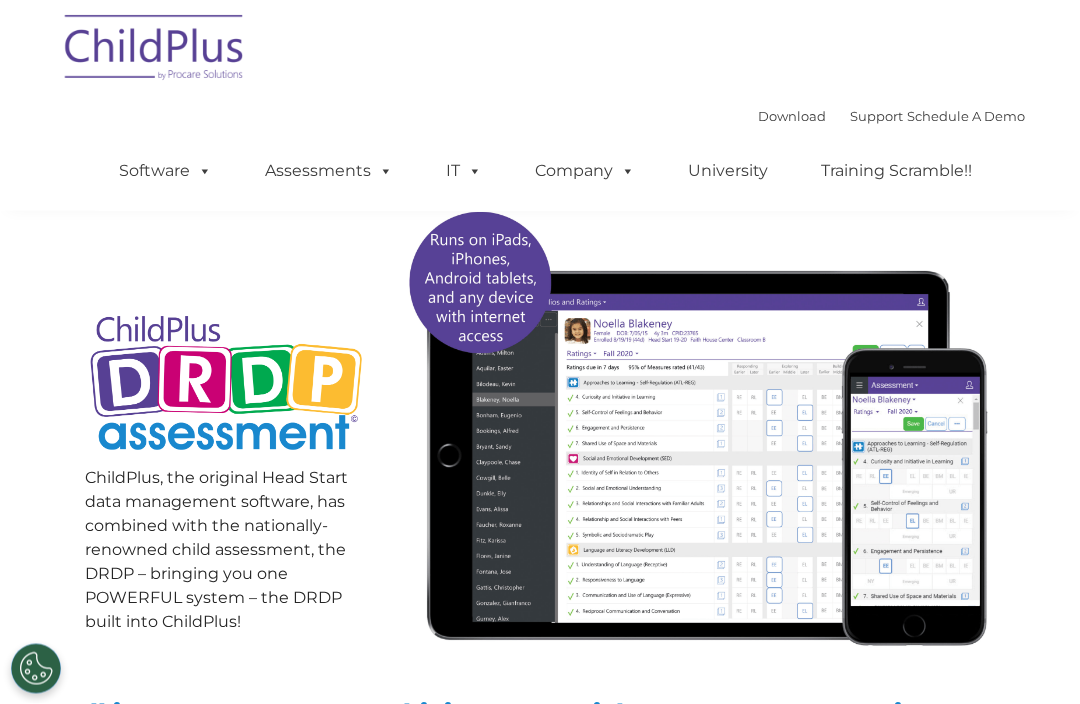 click on "Software" at bounding box center [165, 171] 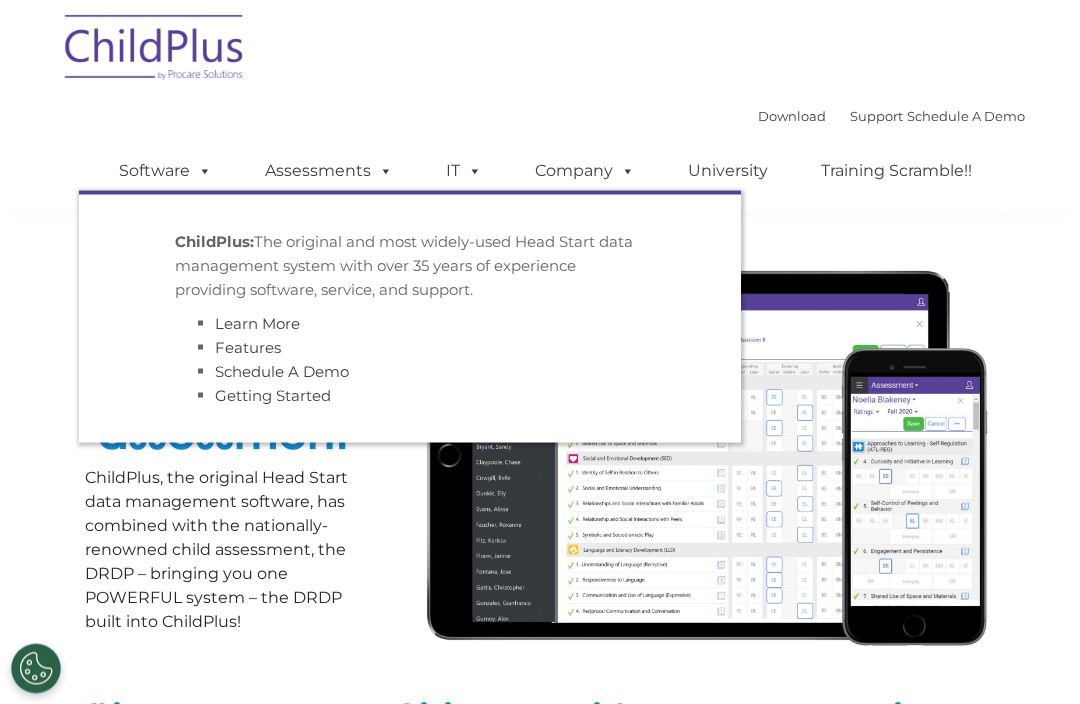 scroll, scrollTop: 126, scrollLeft: 0, axis: vertical 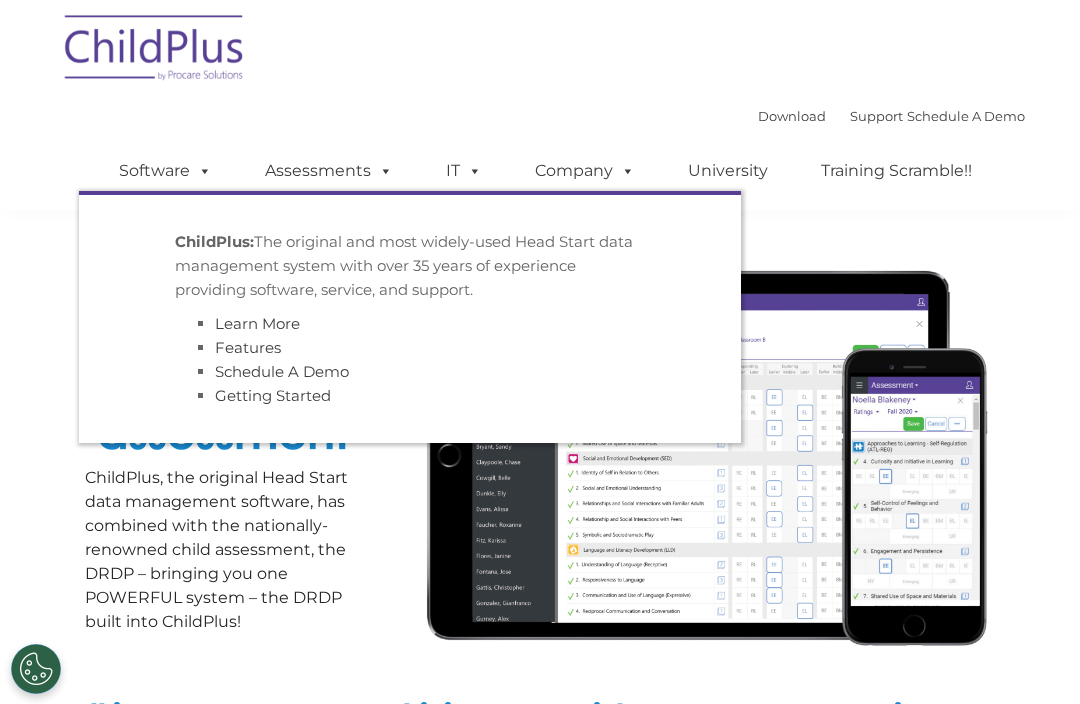 click on "Download          Support      |     Schedule A Demo

MENU MENU Software
ChildPlus:  The original and most widely-used Head Start data management system with over 35 years of experience providing software, service, and support.
Learn More
Features
Schedule A Demo
Getting Started
Assessments
DRDP ©  in ChildPlus:
Learn More
DRDP Reports
Book a Discovery Call
Attend a Group Demo
DRDP FAQ" at bounding box center (540, 105) 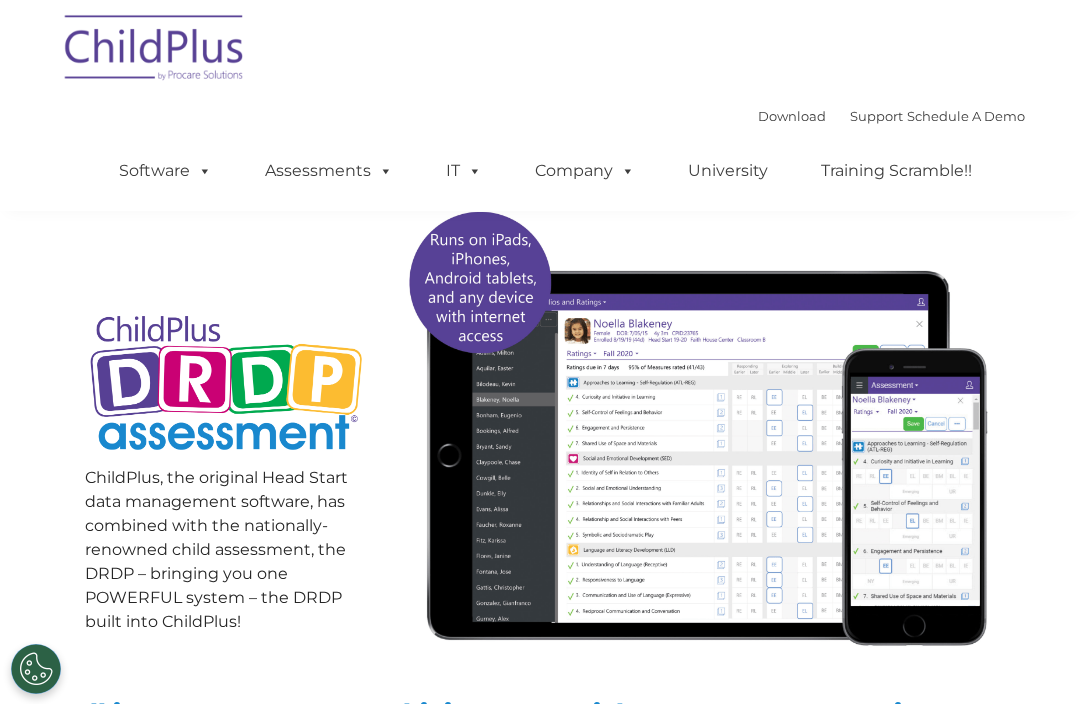 click on "Take Advantage of a Single Tracking System
Switch today to start preparing for the 2020-2021 school year.
ChildPlus, the original Head Start data management software, has combined with the nationally-renowned child assessment, the DRDP – bringing you one POWERFUL system – the DRDP built into ChildPlus!" at bounding box center [540, 322] 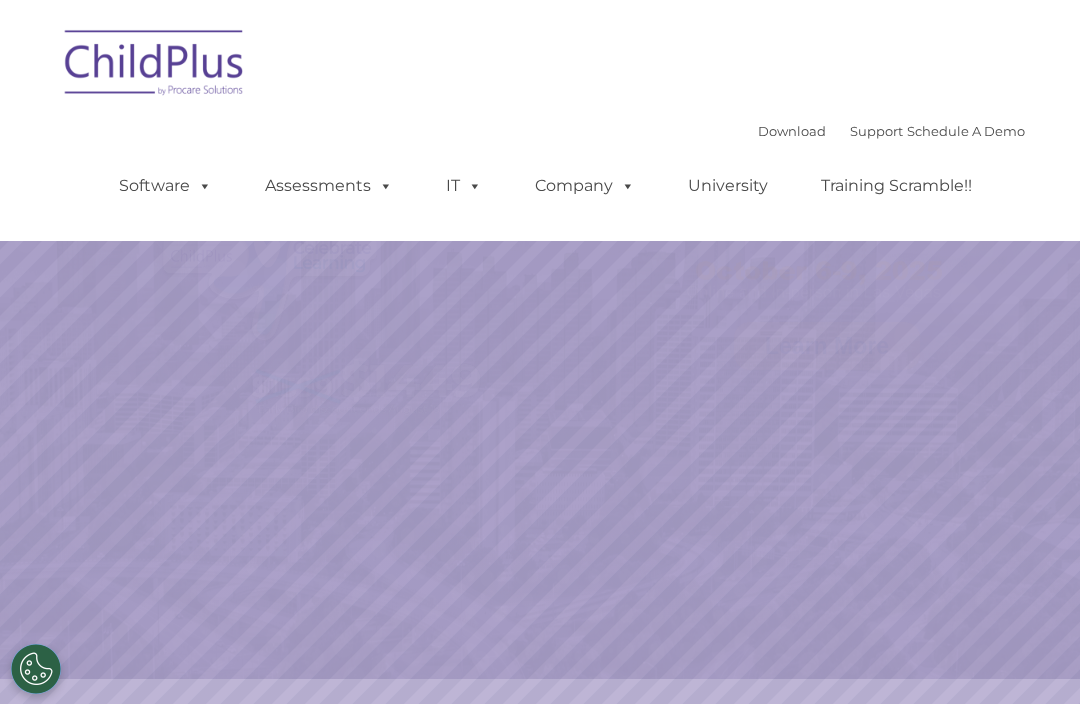 scroll, scrollTop: 0, scrollLeft: 0, axis: both 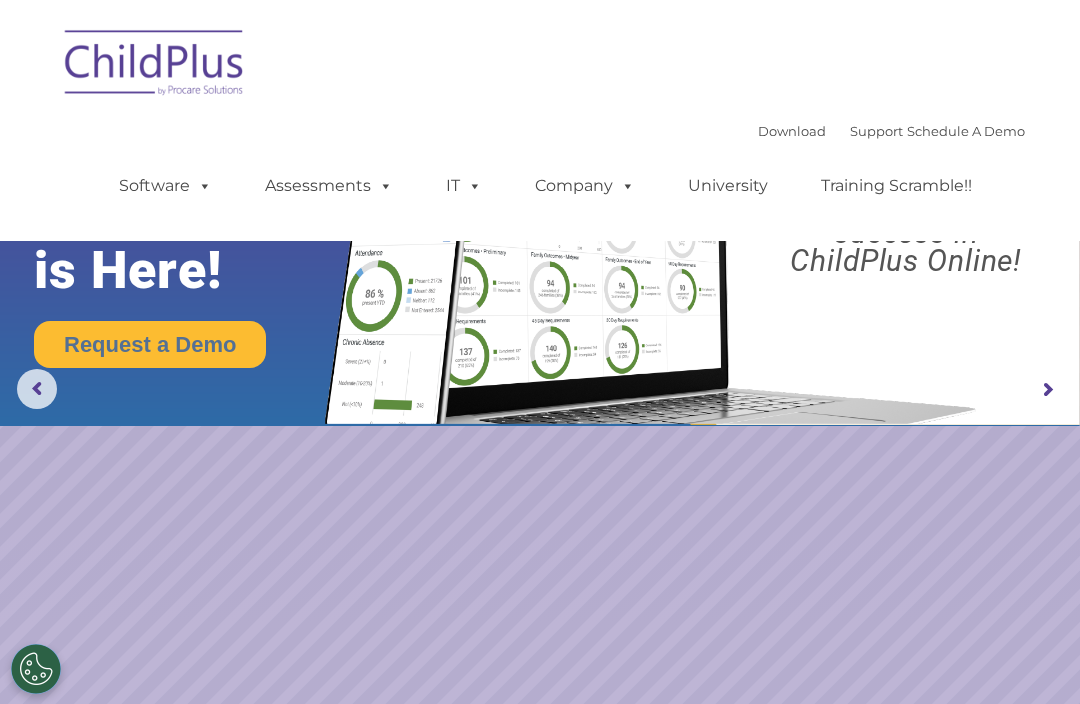 select on "MEDIUM" 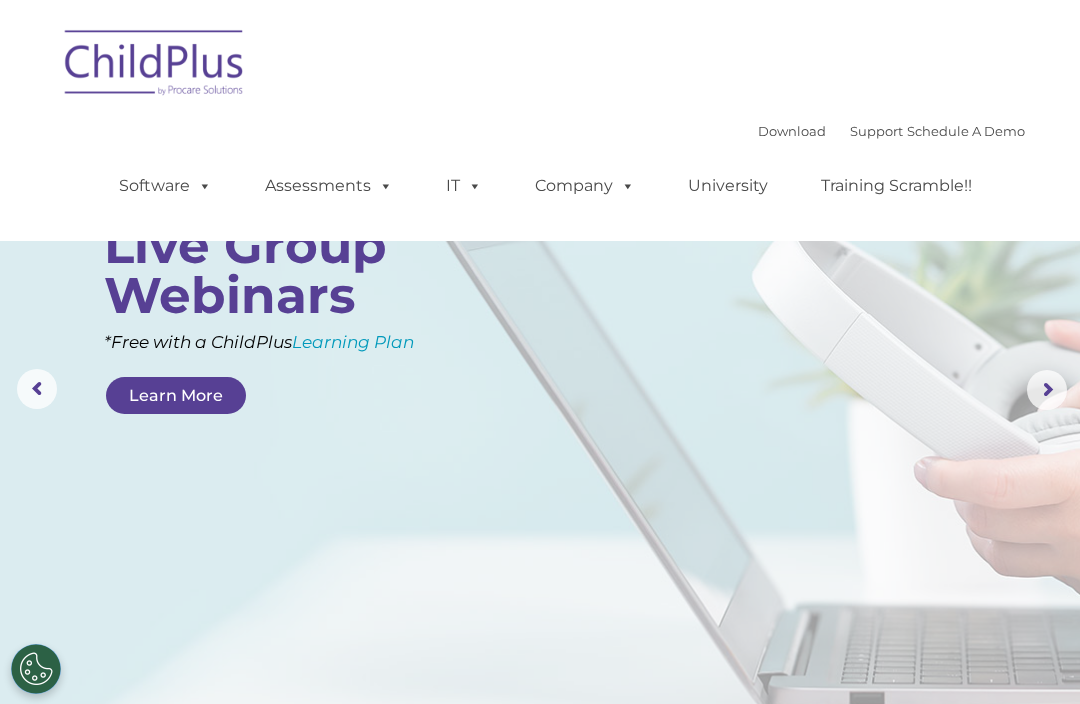 scroll, scrollTop: 0, scrollLeft: 0, axis: both 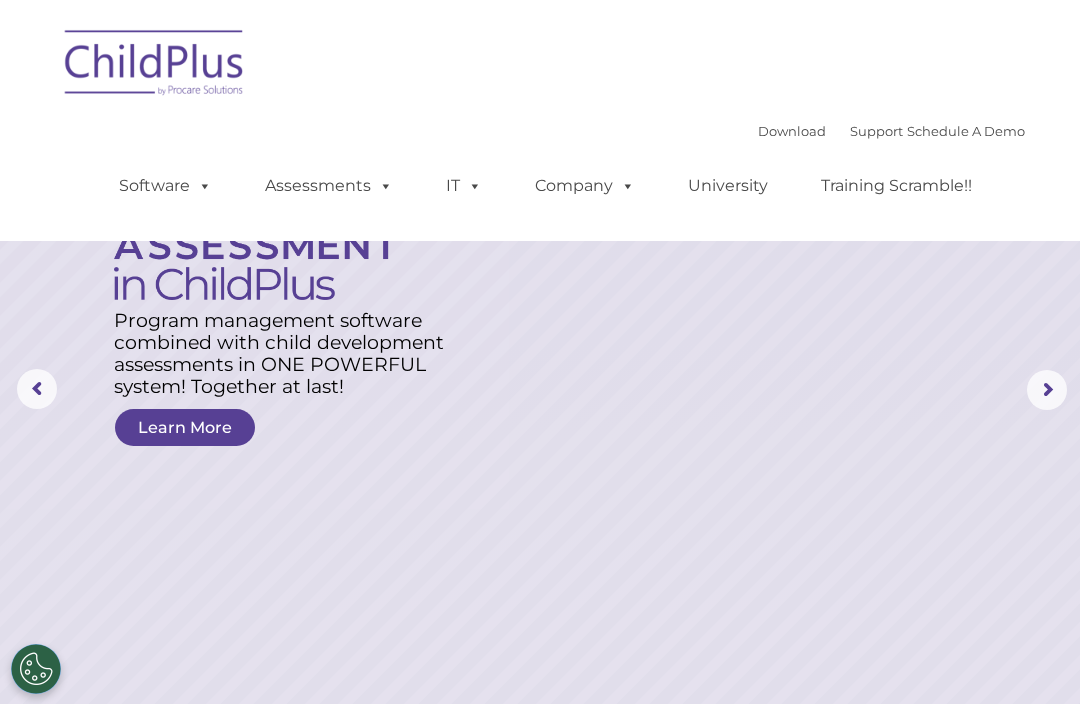 click on "Software" at bounding box center [165, 186] 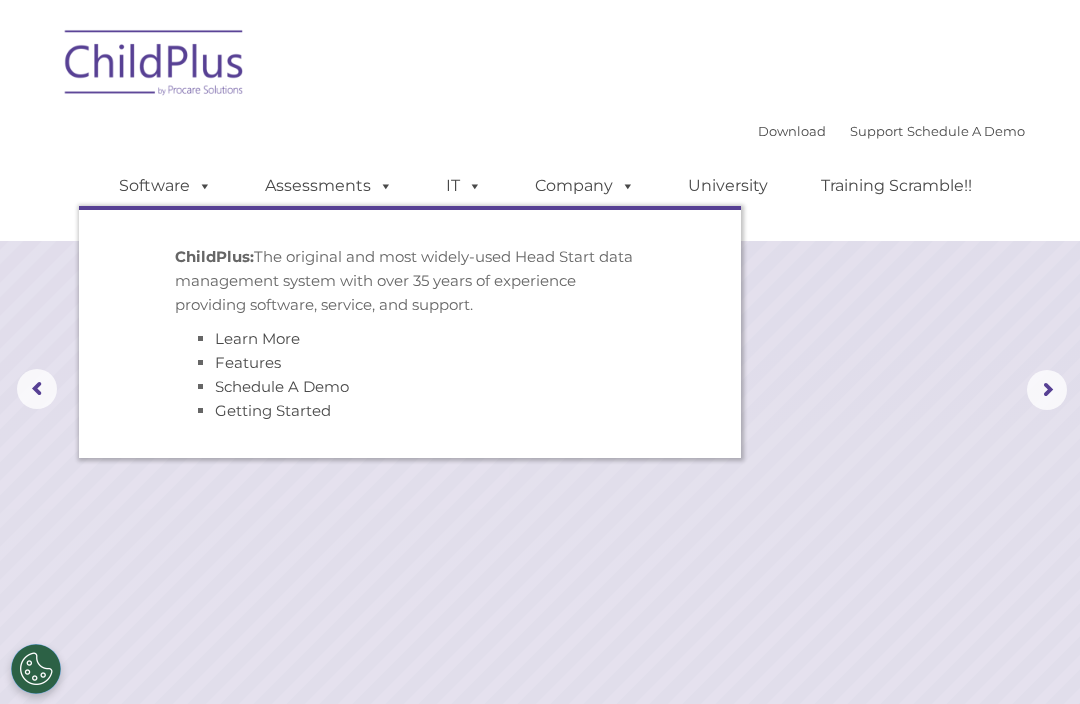 click at bounding box center (540, 390) 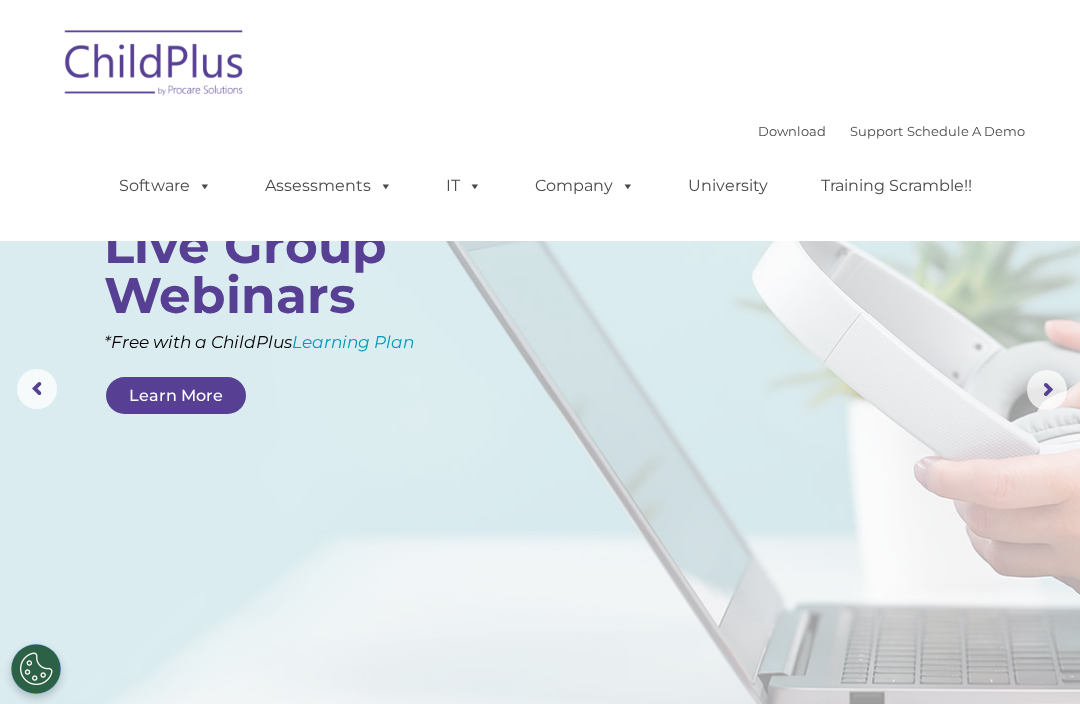 click on "Support" at bounding box center (876, 131) 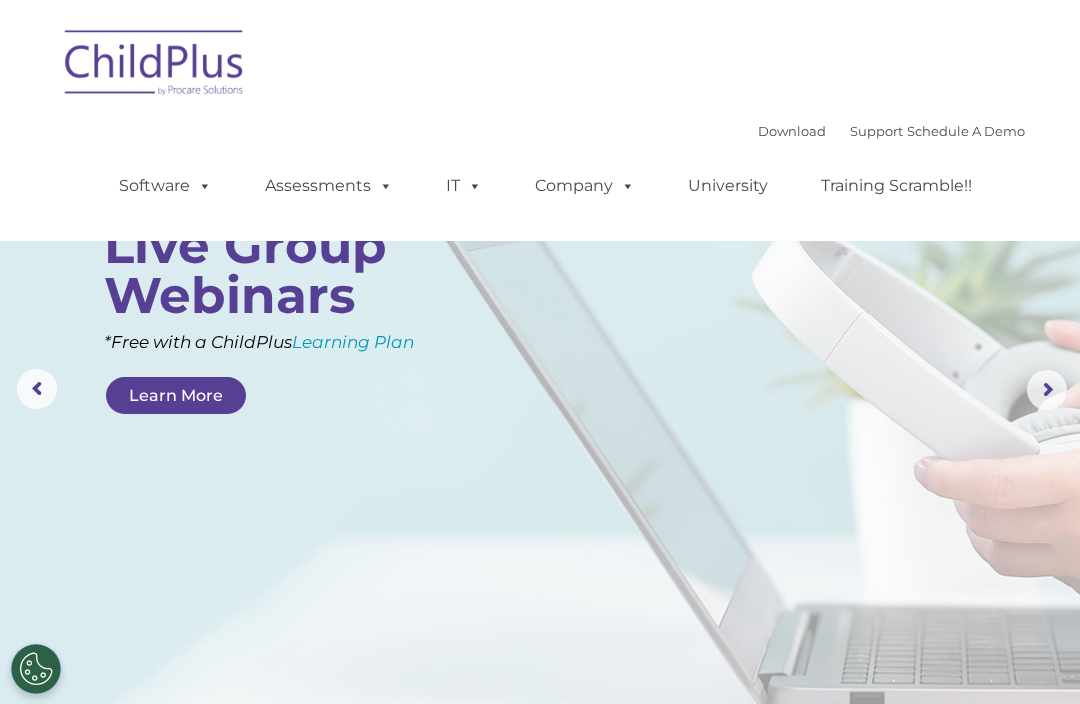 click on "Download" at bounding box center [792, 131] 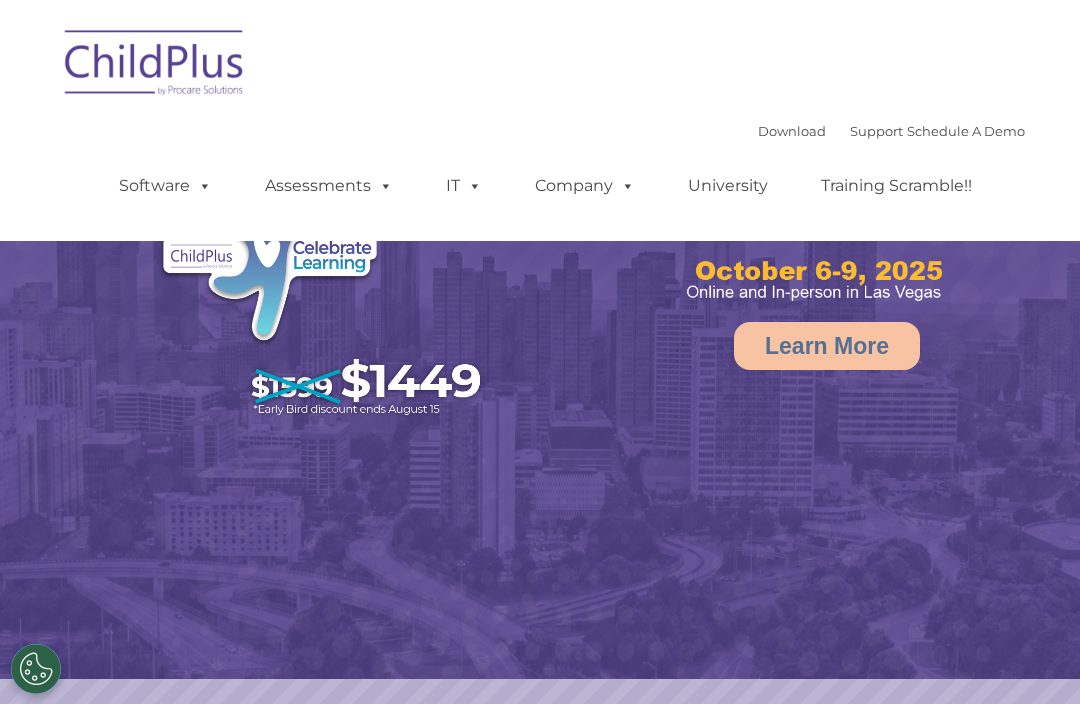 scroll, scrollTop: 0, scrollLeft: 0, axis: both 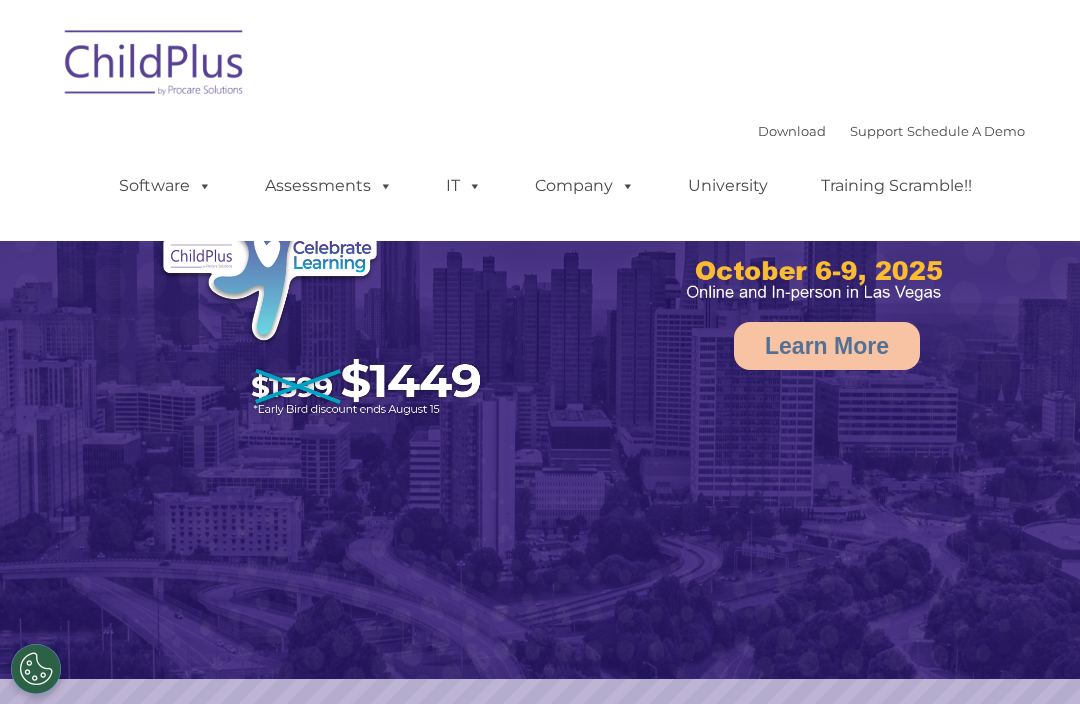 select on "MEDIUM" 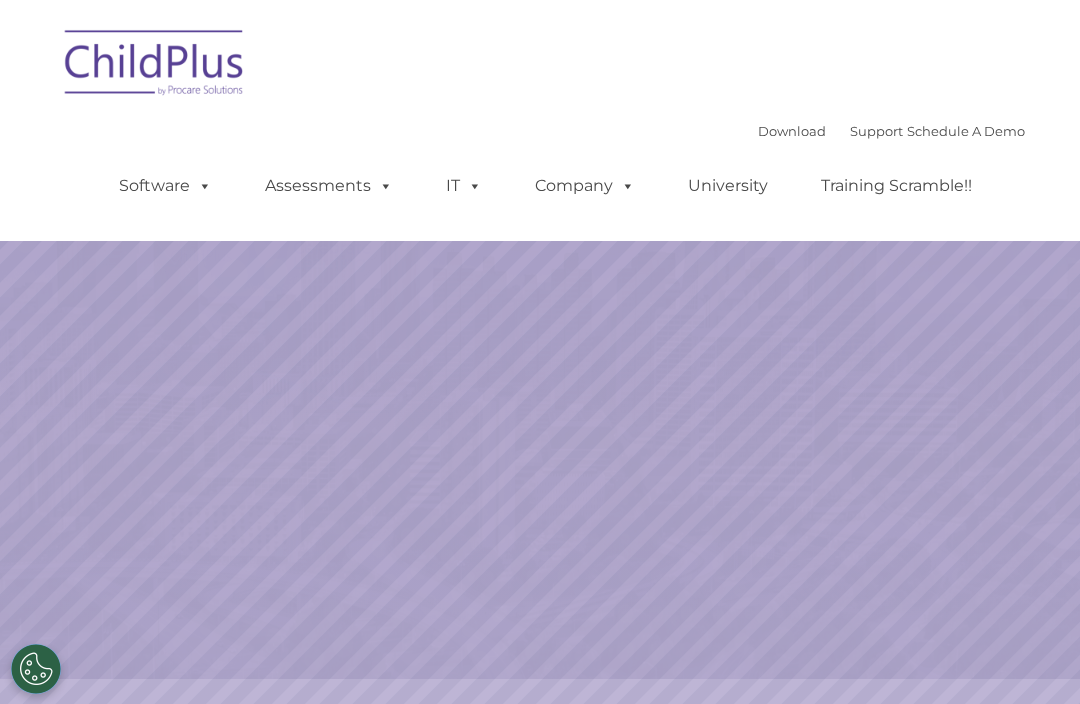 scroll, scrollTop: 0, scrollLeft: 0, axis: both 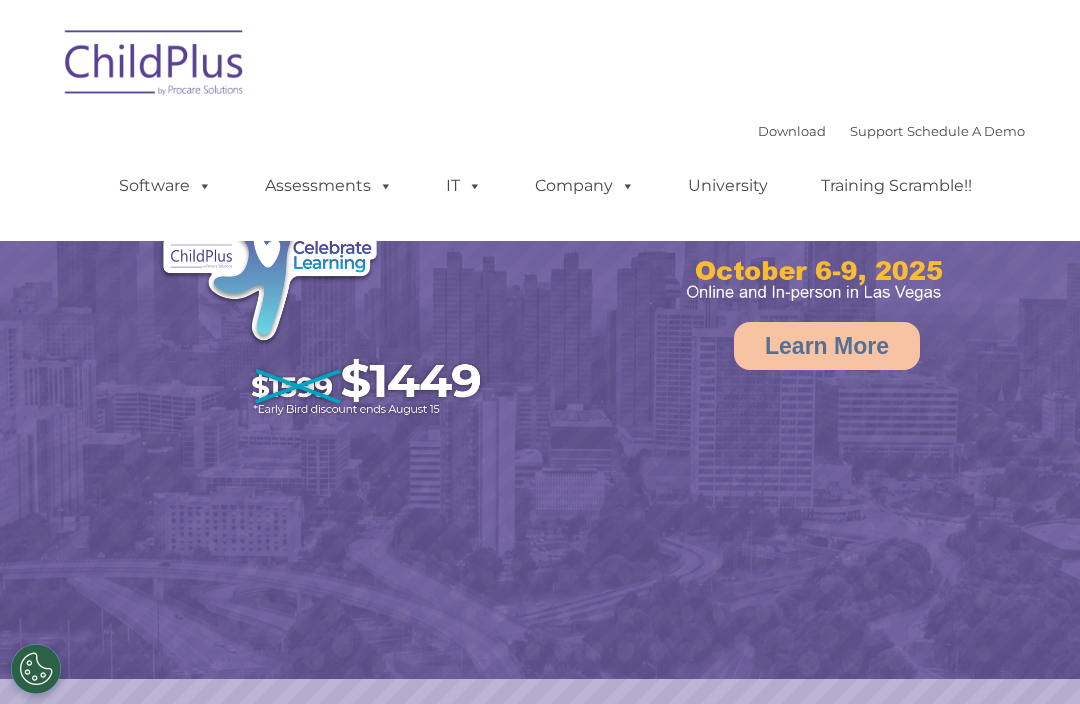 select on "MEDIUM" 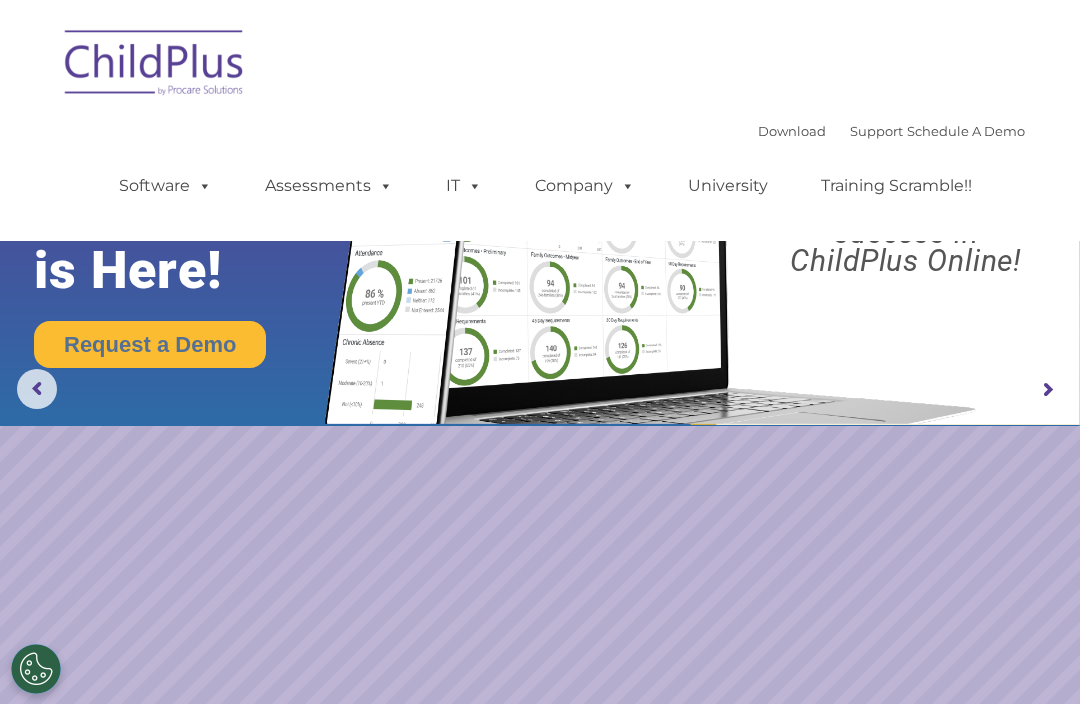 click on "Software" at bounding box center (165, 186) 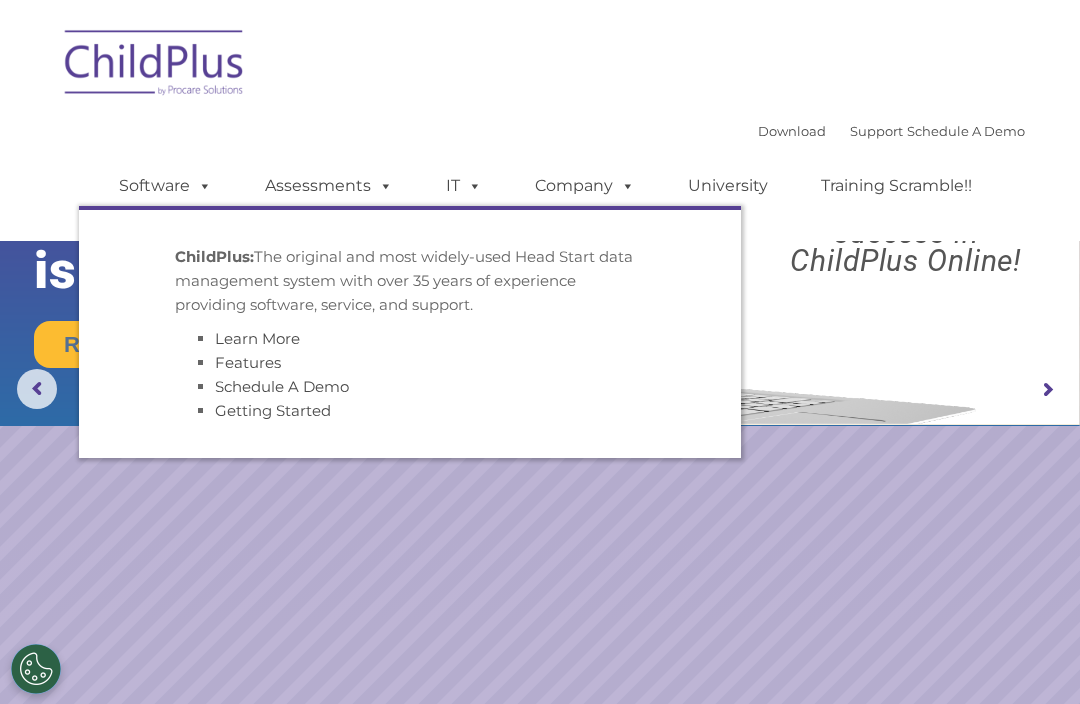 click on "Assessments" at bounding box center [329, 186] 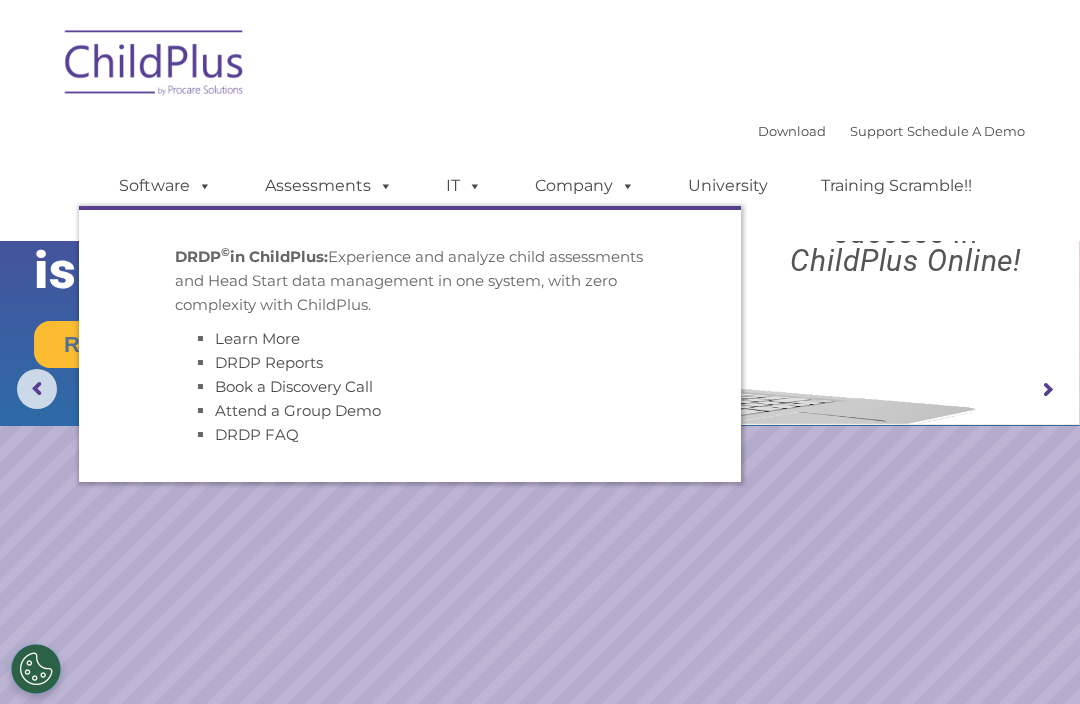 click at bounding box center [471, 185] 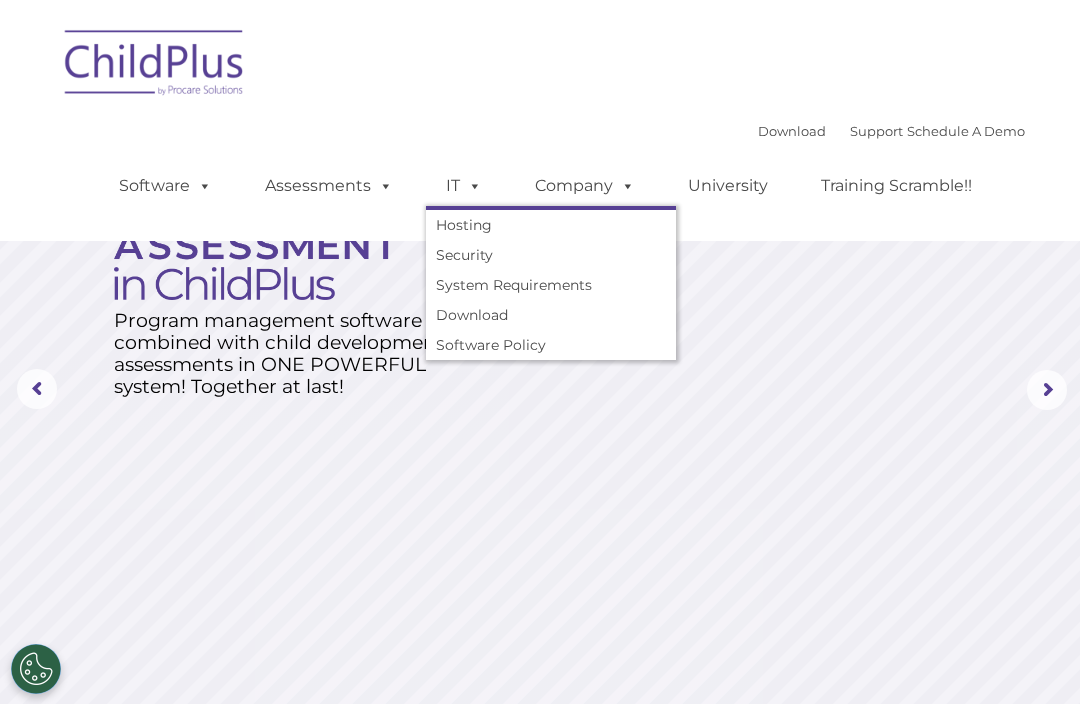 scroll, scrollTop: 0, scrollLeft: 0, axis: both 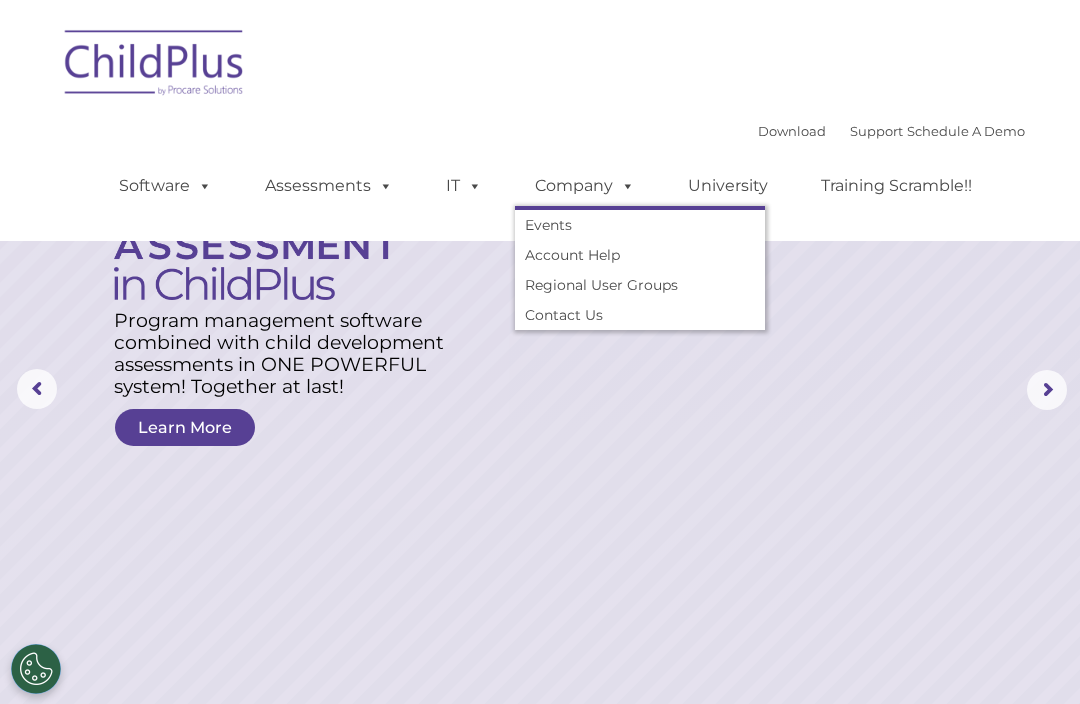 click on "University" at bounding box center [728, 186] 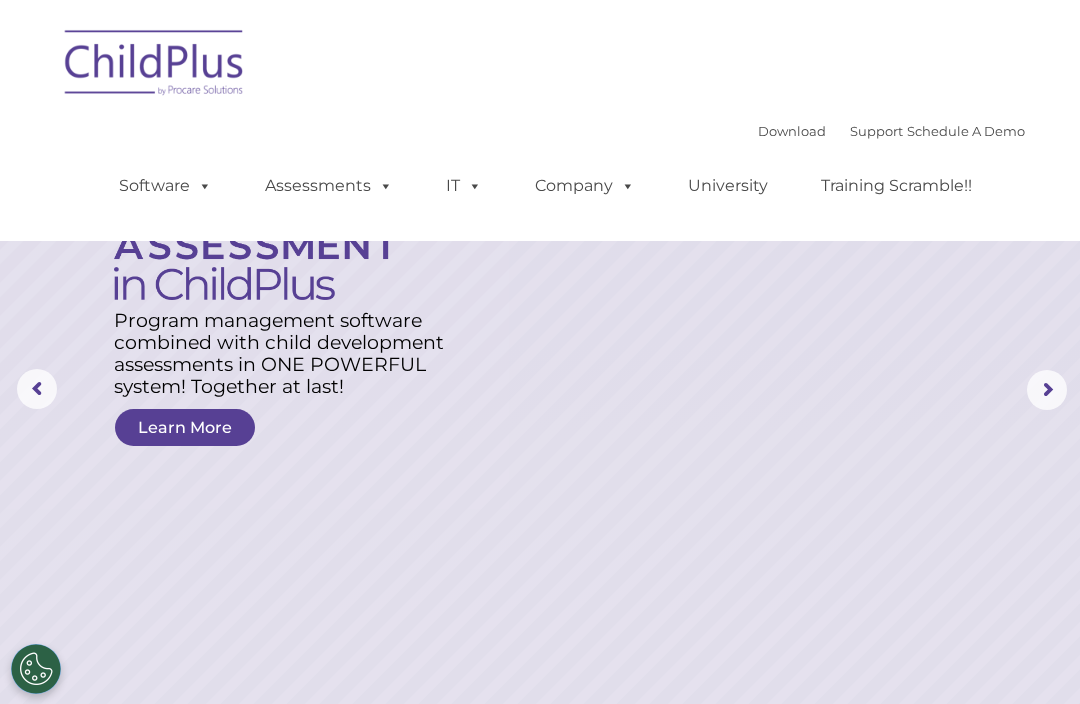click on "Schedule A Demo" at bounding box center (966, 131) 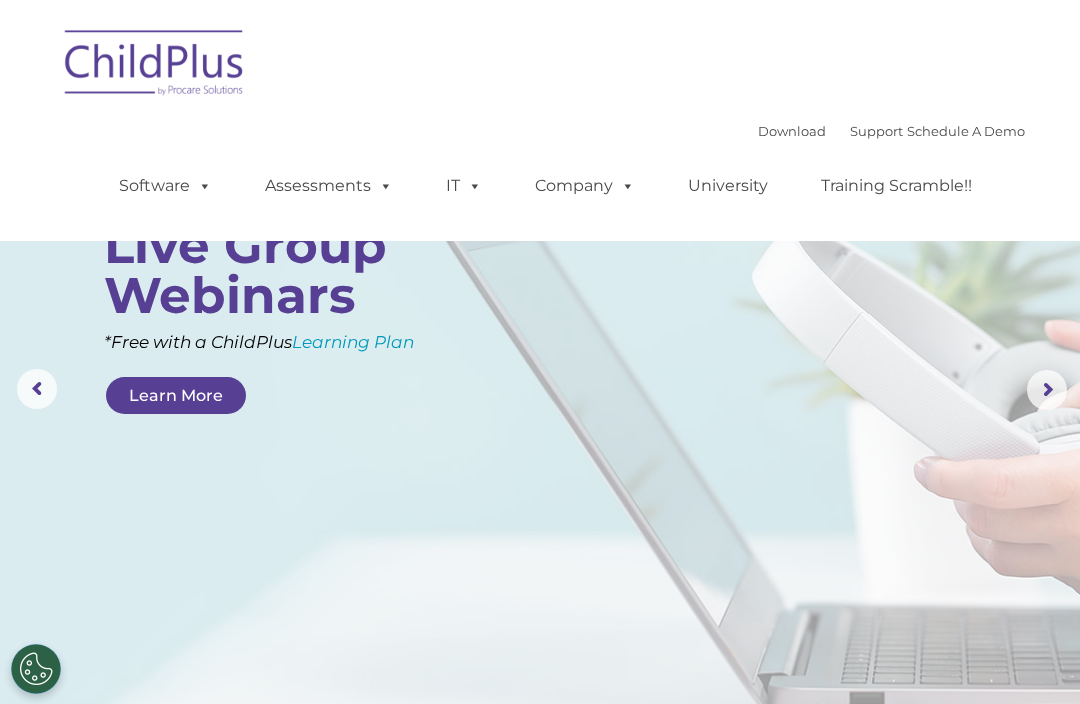 click on "Learning Plan" at bounding box center [353, 342] 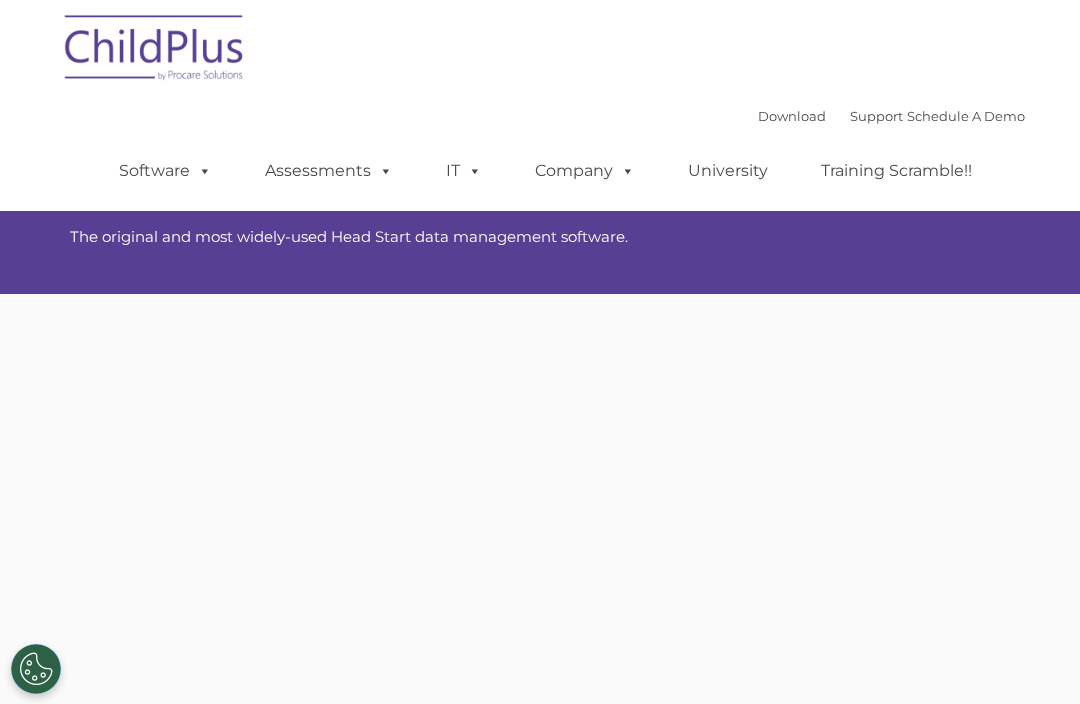 scroll, scrollTop: 0, scrollLeft: 0, axis: both 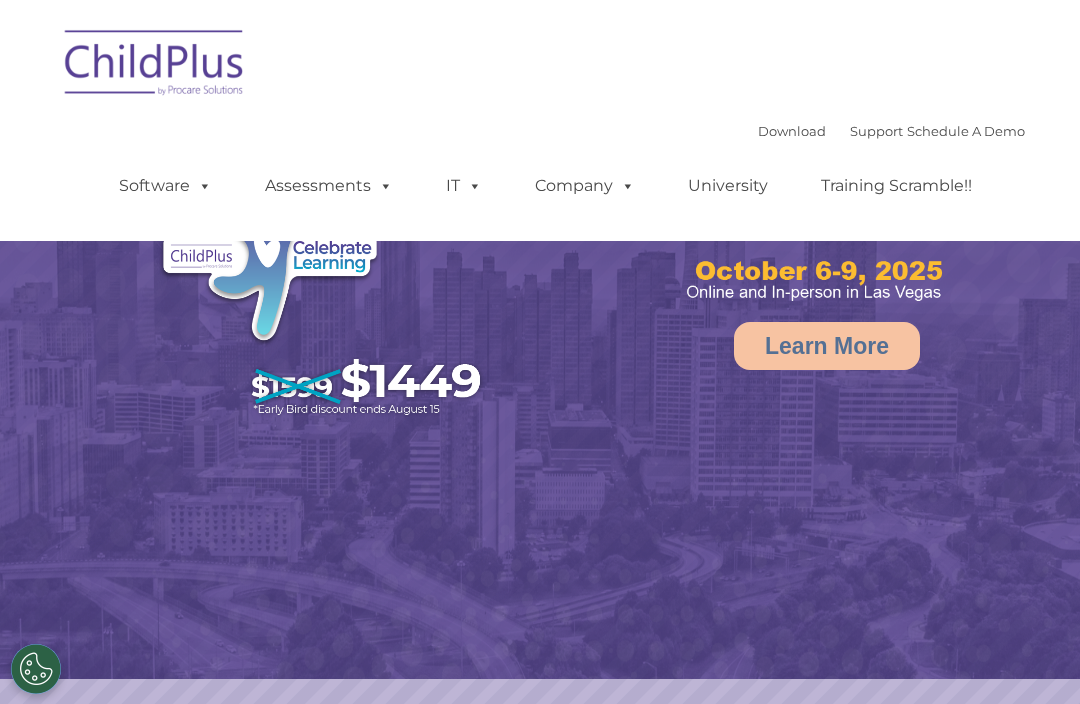 select on "MEDIUM" 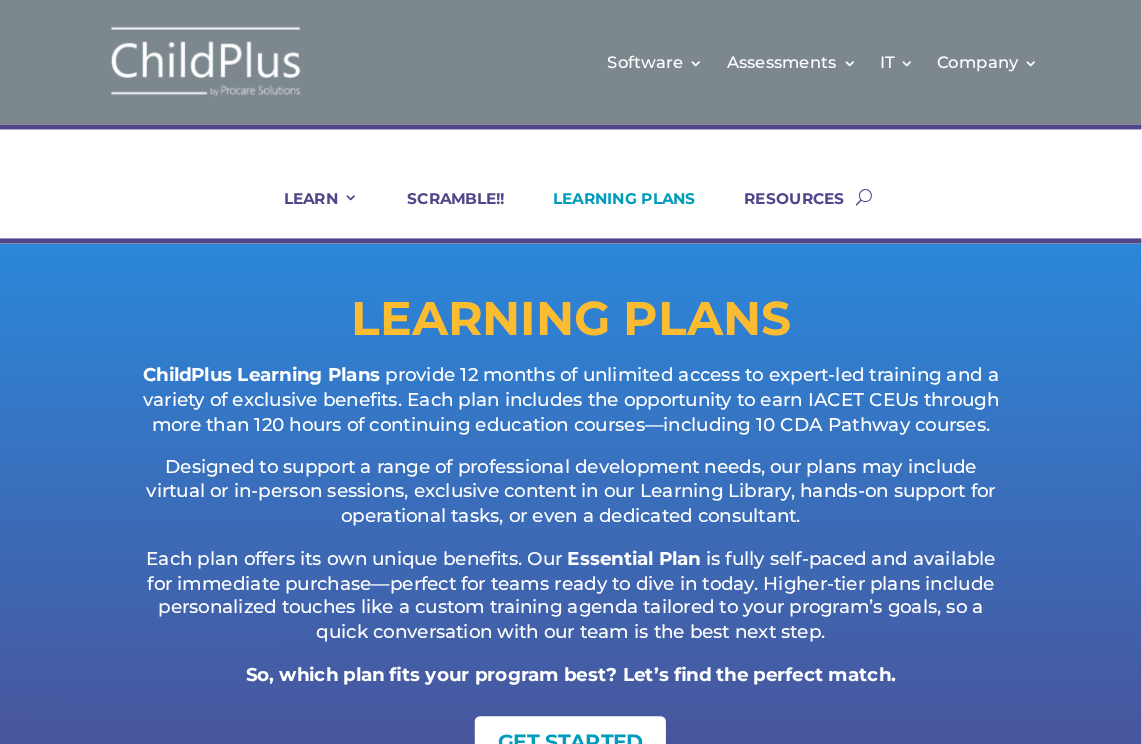 scroll, scrollTop: 639, scrollLeft: 0, axis: vertical 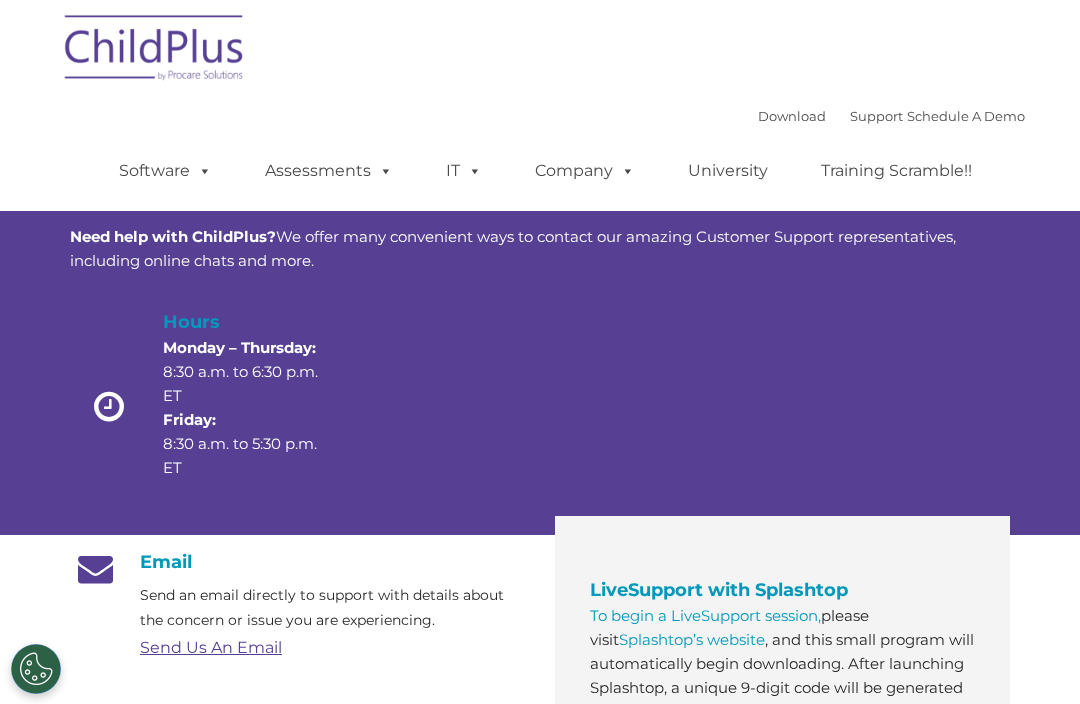 click on "Assessments" at bounding box center (329, 171) 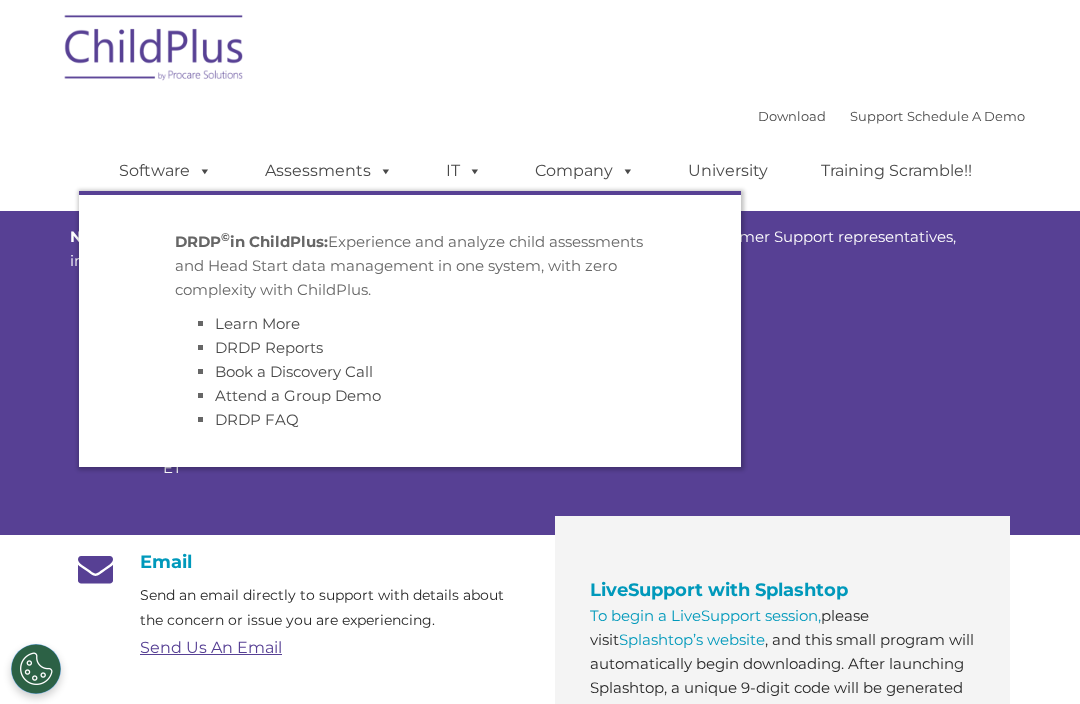 click at bounding box center (471, 170) 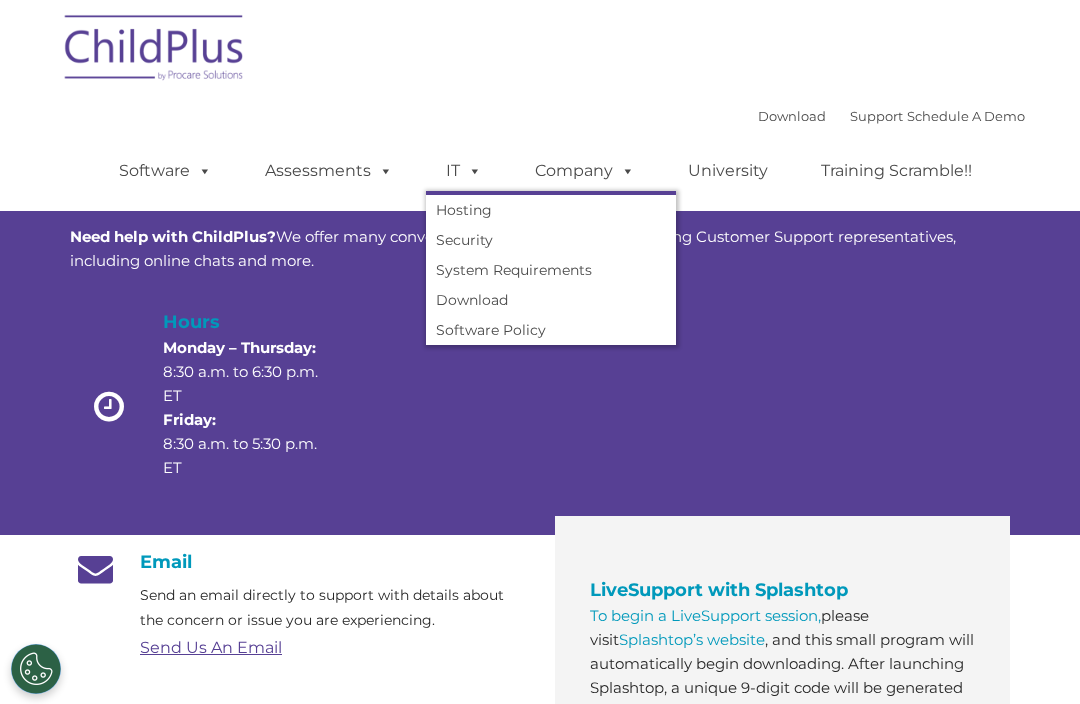 click on "Training Scramble!!" at bounding box center [896, 171] 